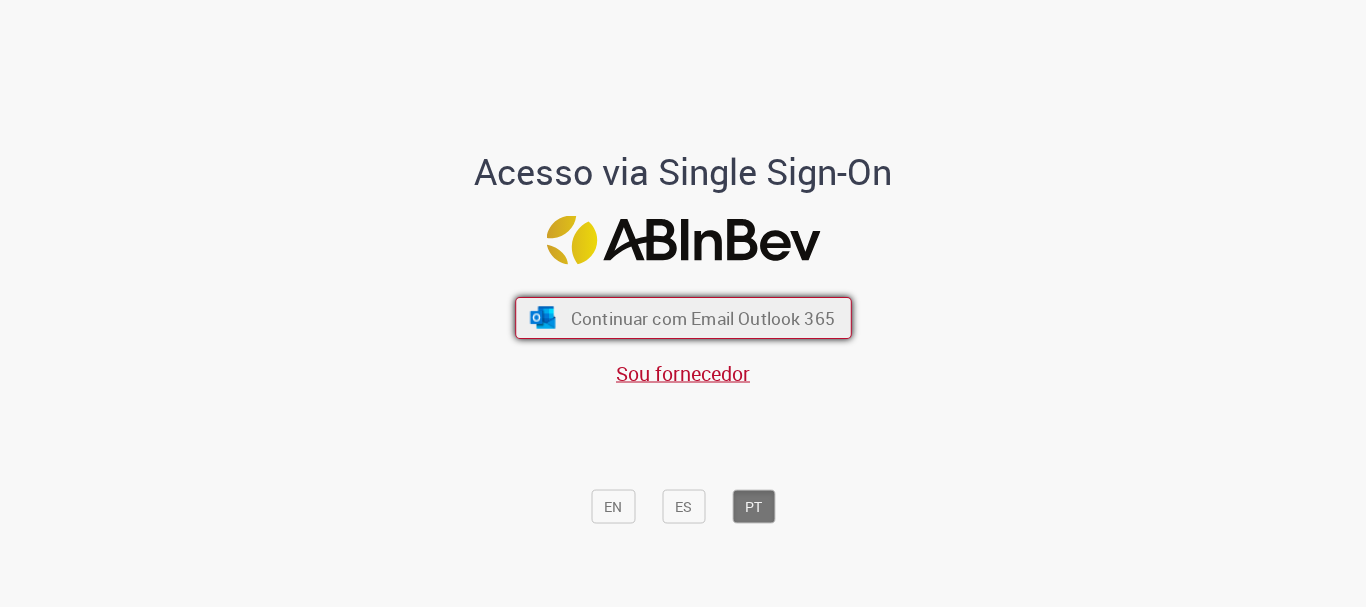 scroll, scrollTop: 0, scrollLeft: 0, axis: both 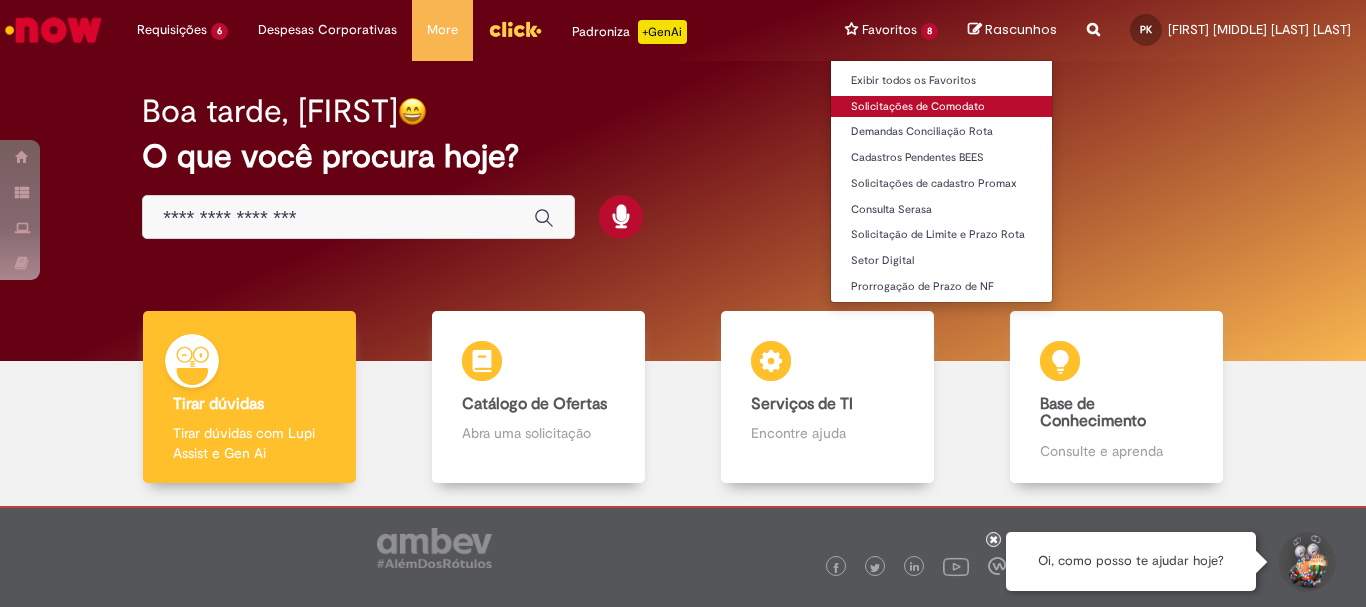 click on "Solicitações de Comodato" at bounding box center [941, 107] 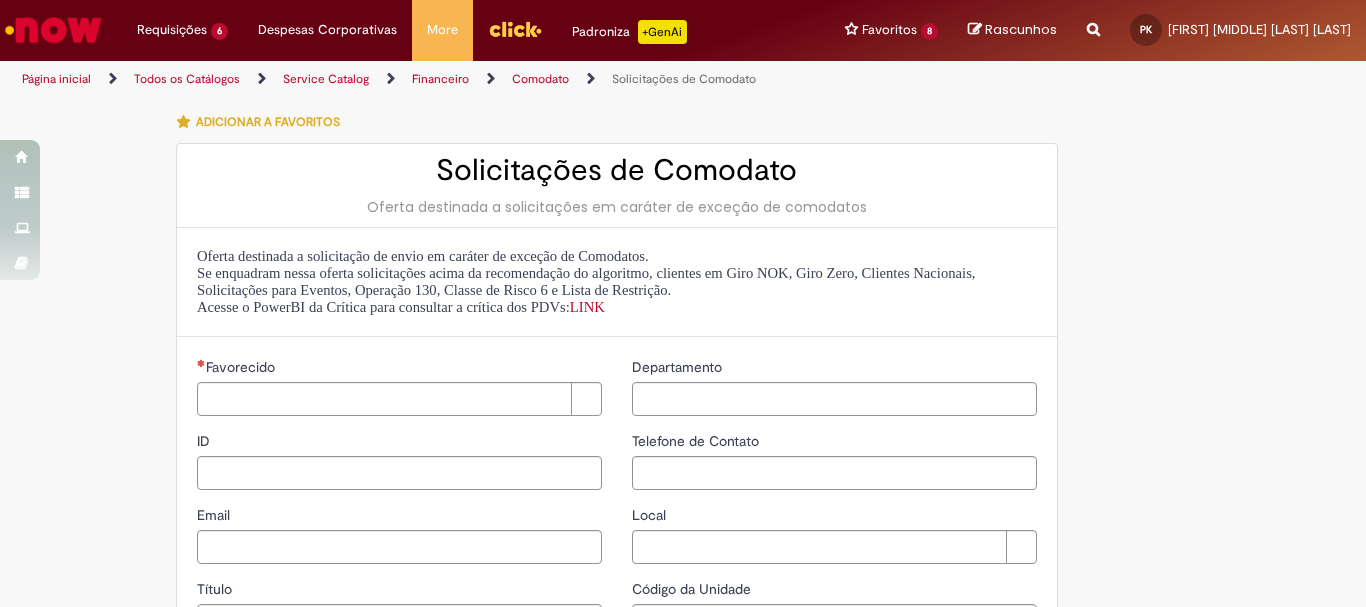 type on "********" 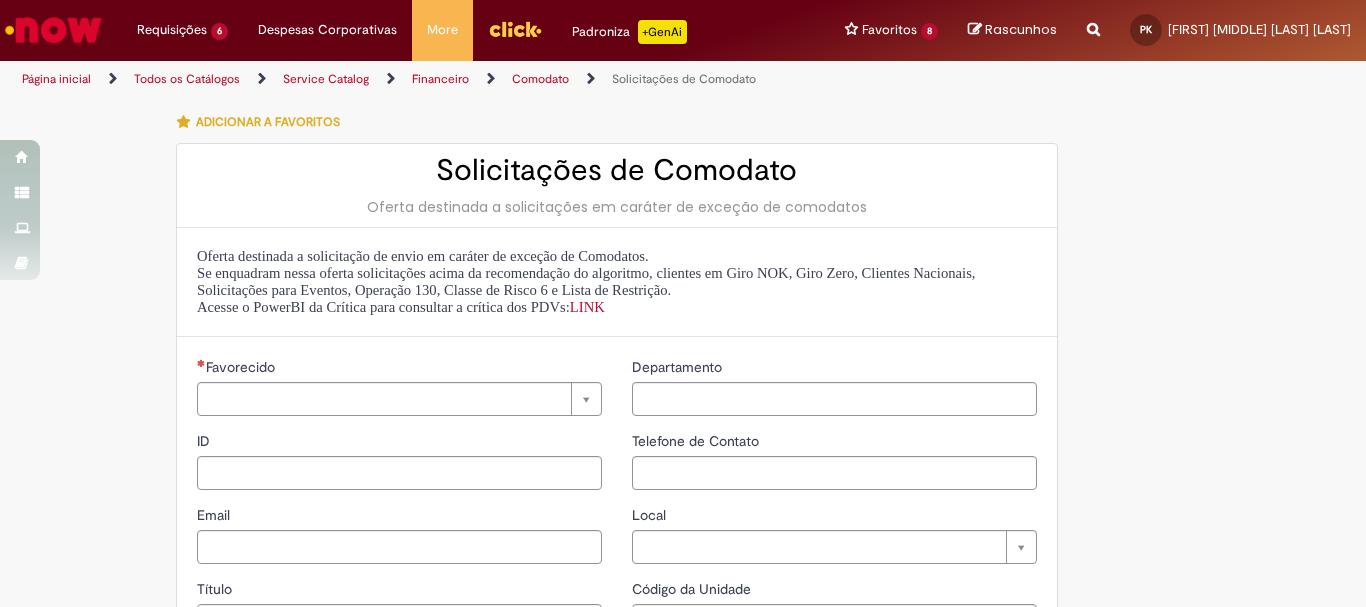 type on "**********" 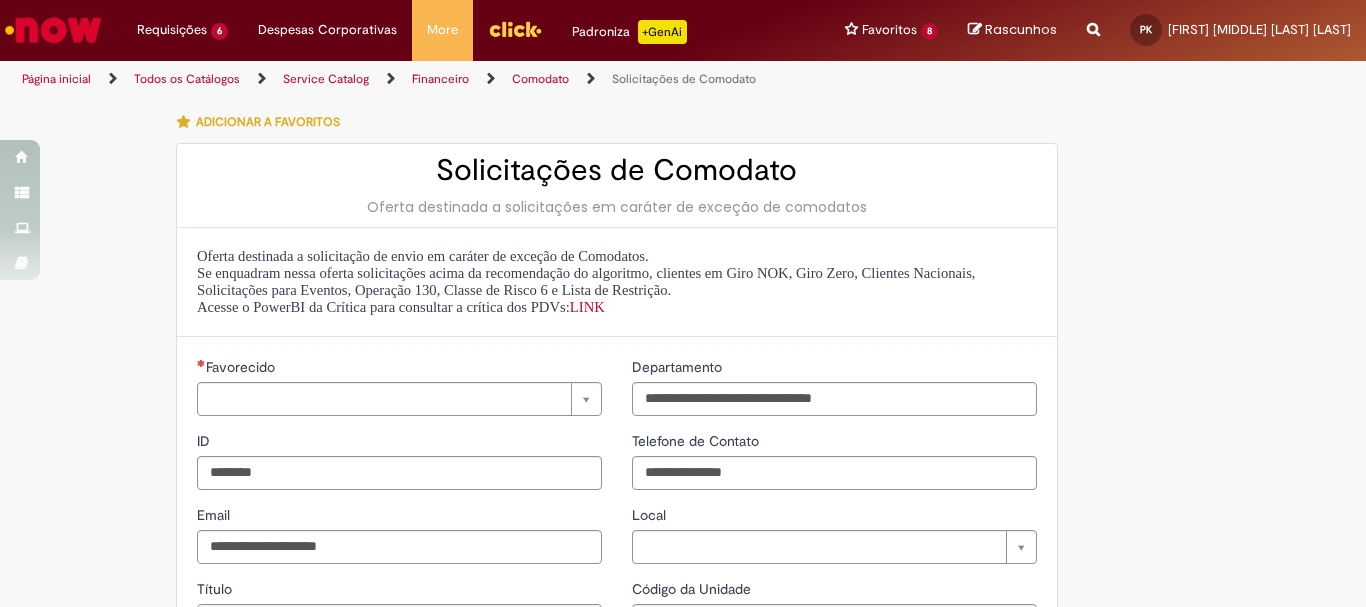 type on "**********" 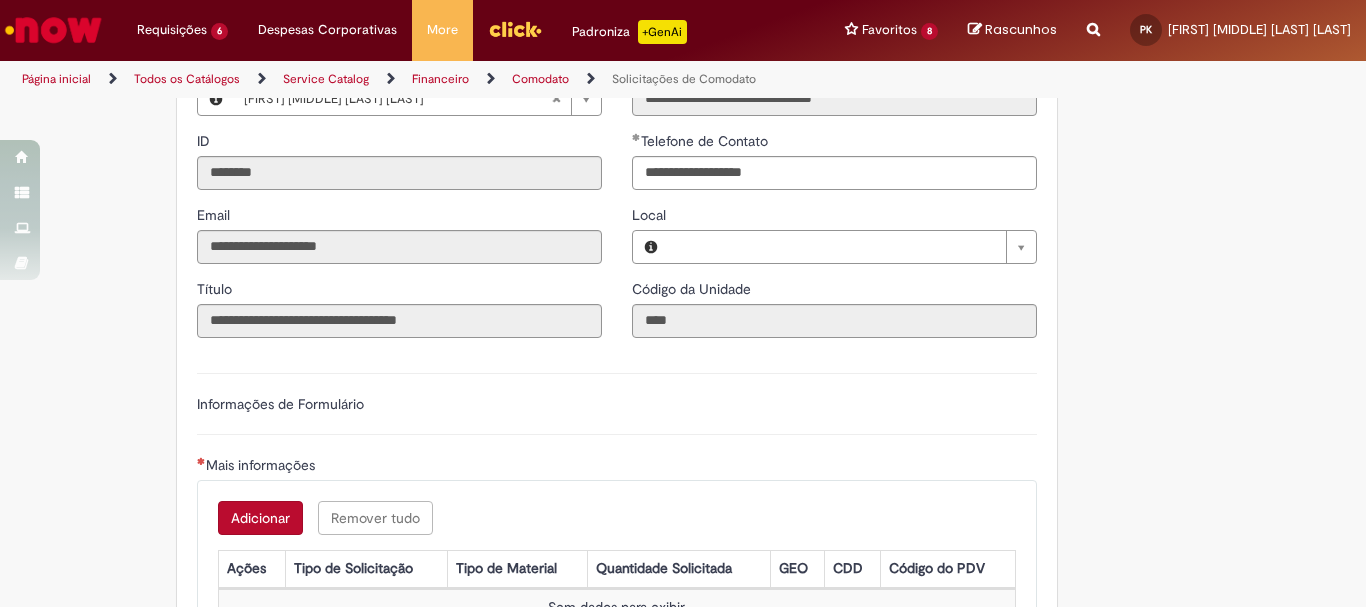 type on "**********" 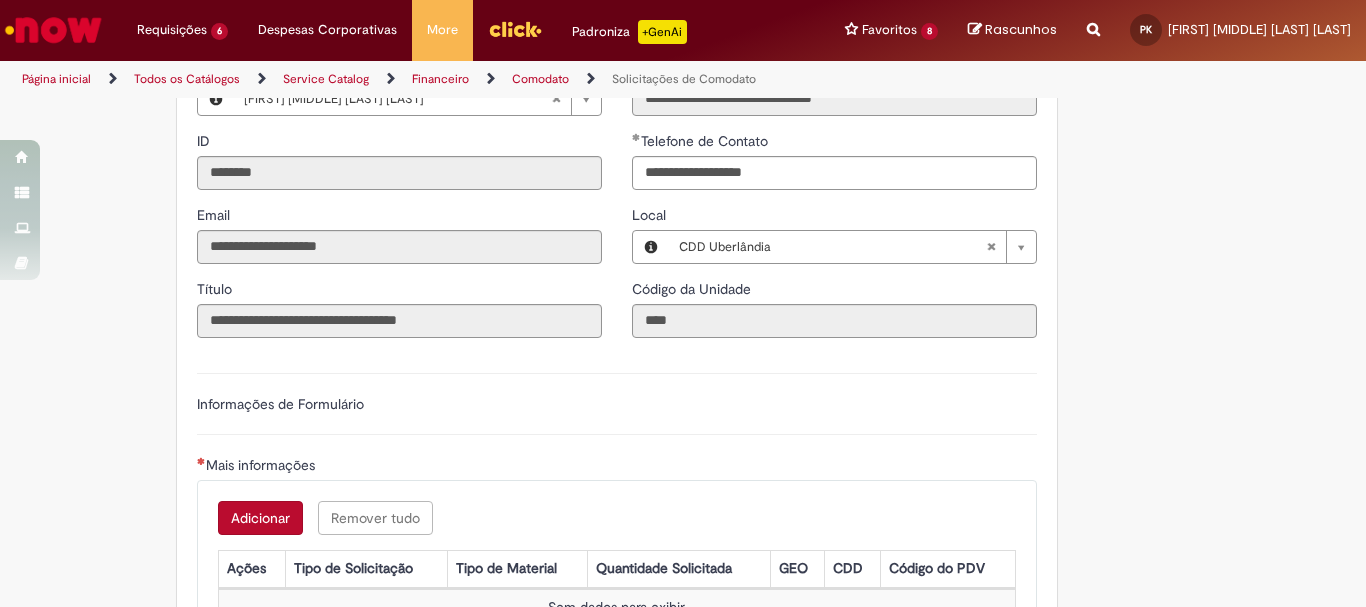 scroll, scrollTop: 690, scrollLeft: 0, axis: vertical 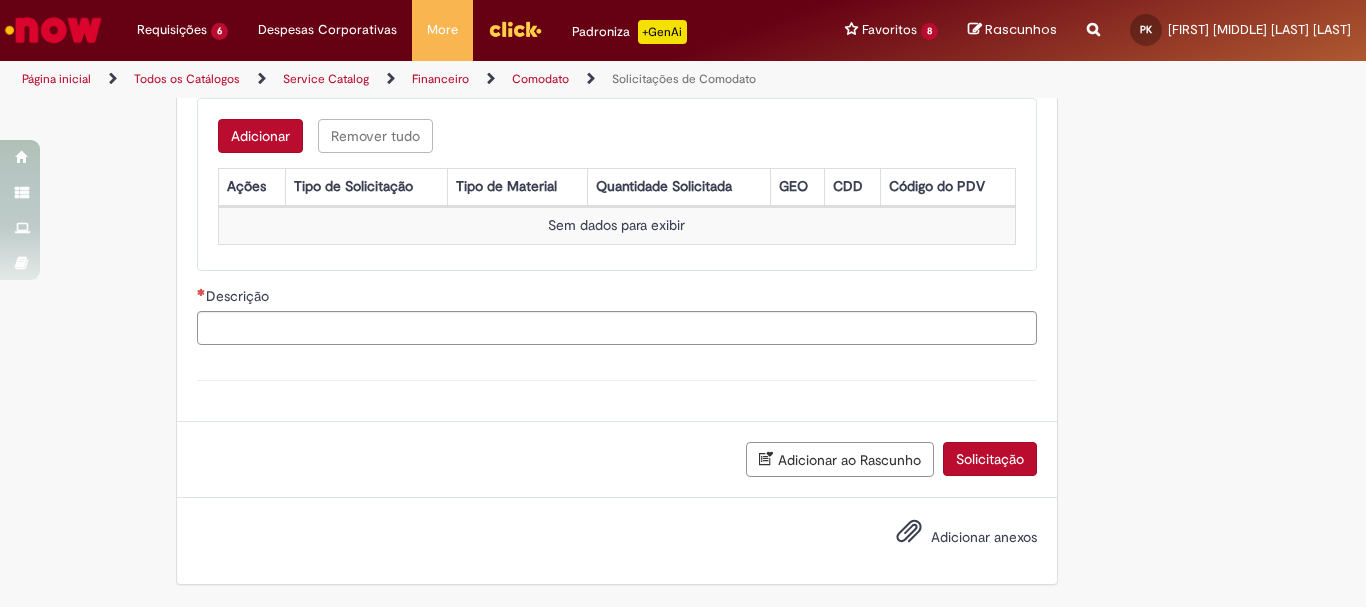 click on "Adicionar" at bounding box center (260, 136) 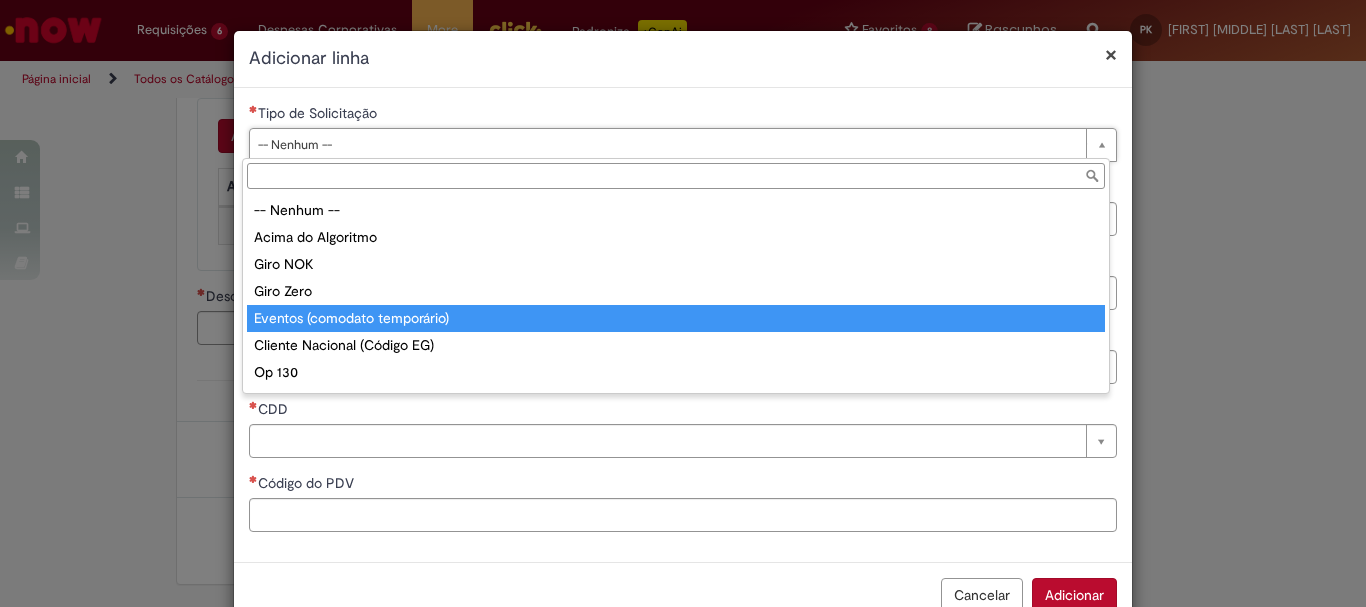 scroll, scrollTop: 51, scrollLeft: 0, axis: vertical 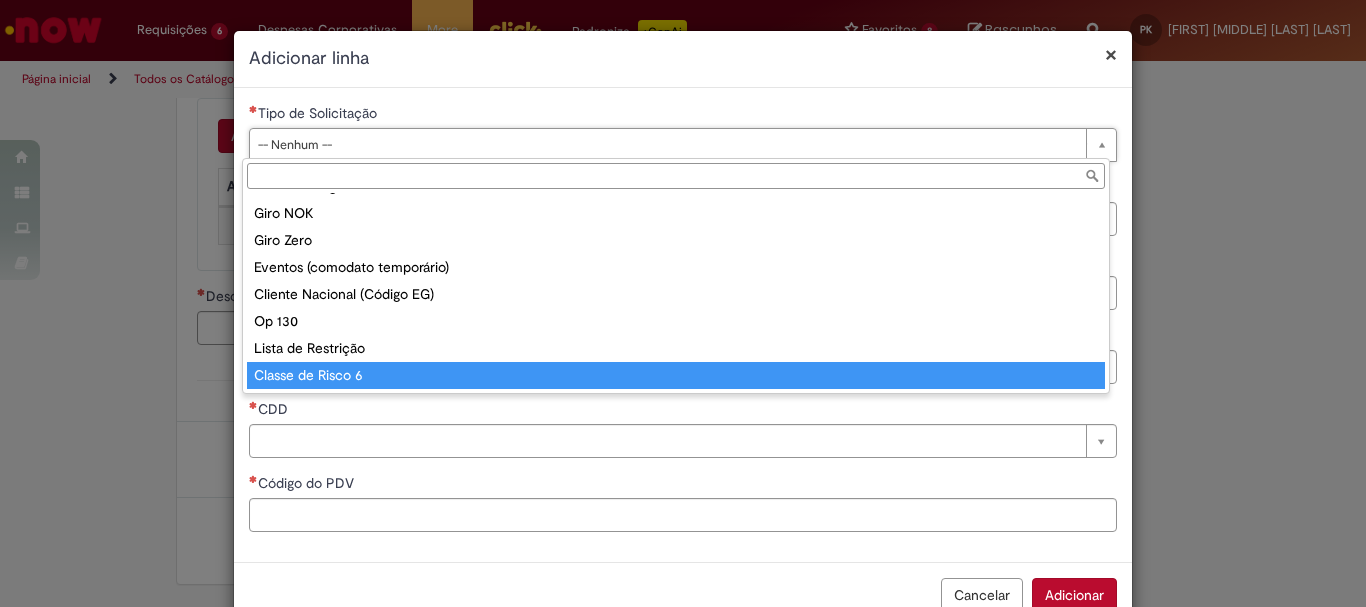 type on "**********" 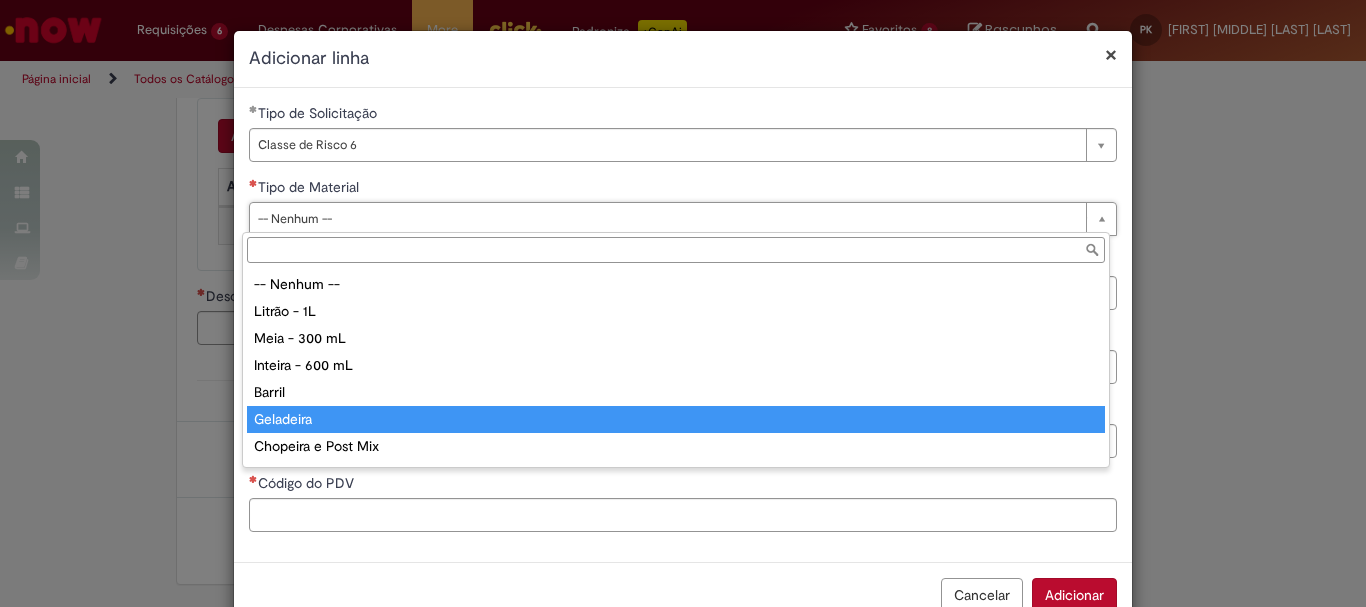 type on "*********" 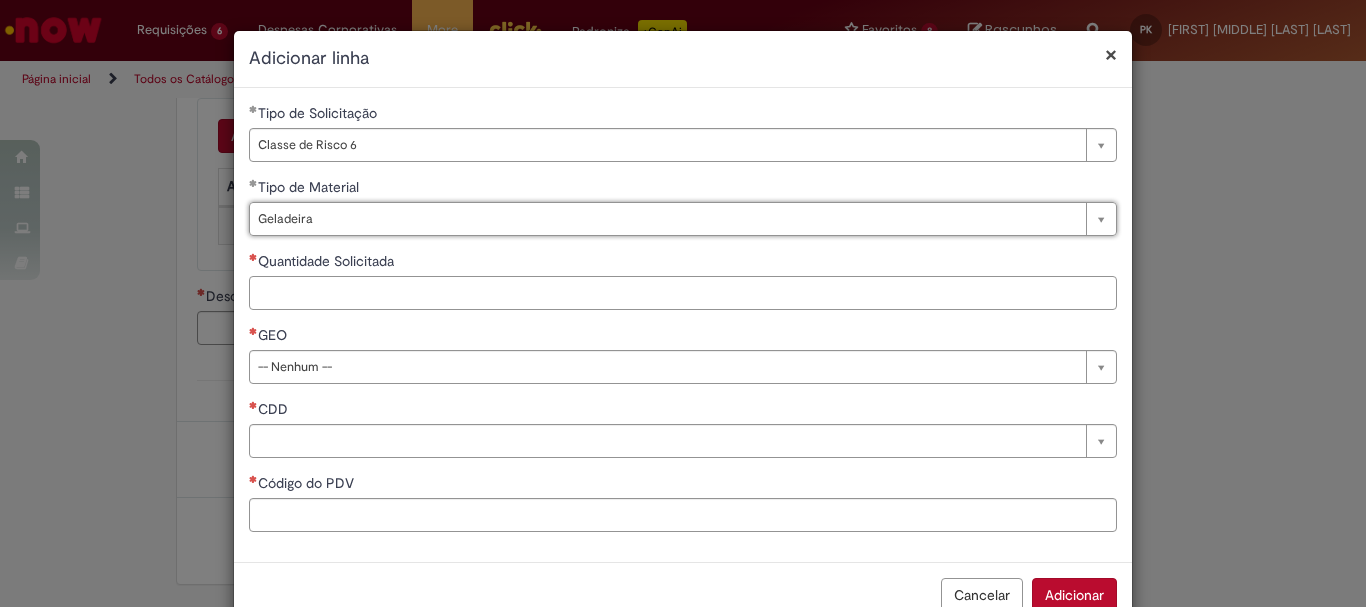 click on "Quantidade Solicitada" at bounding box center [683, 293] 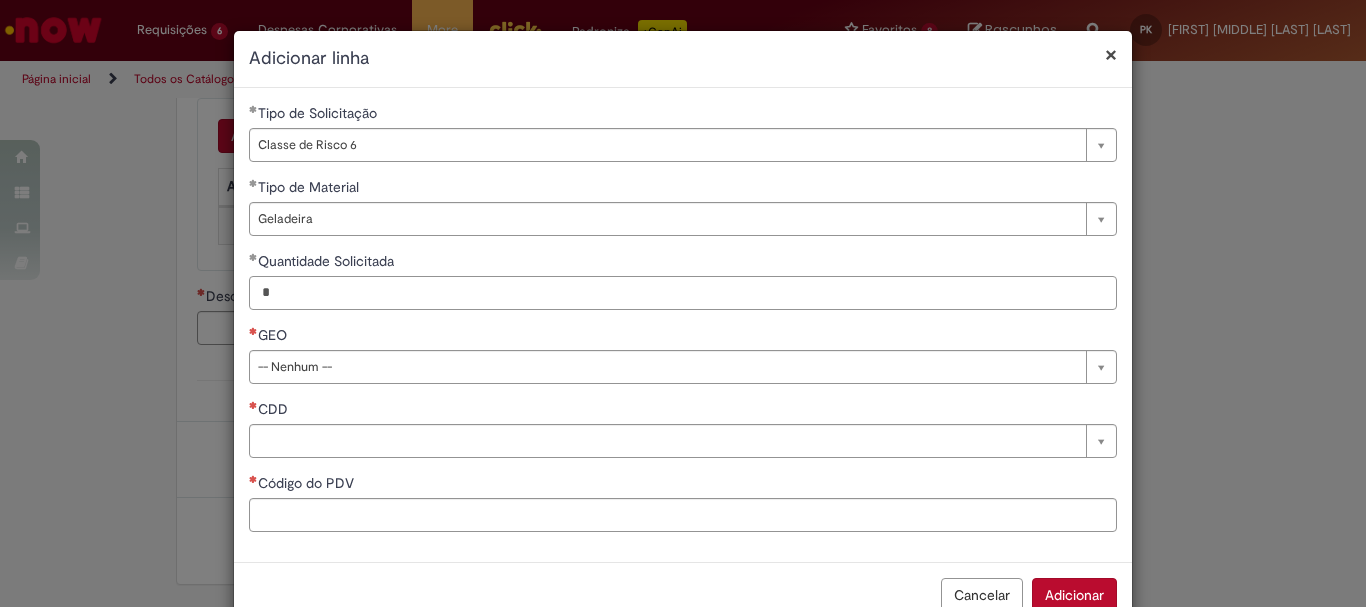 type on "*" 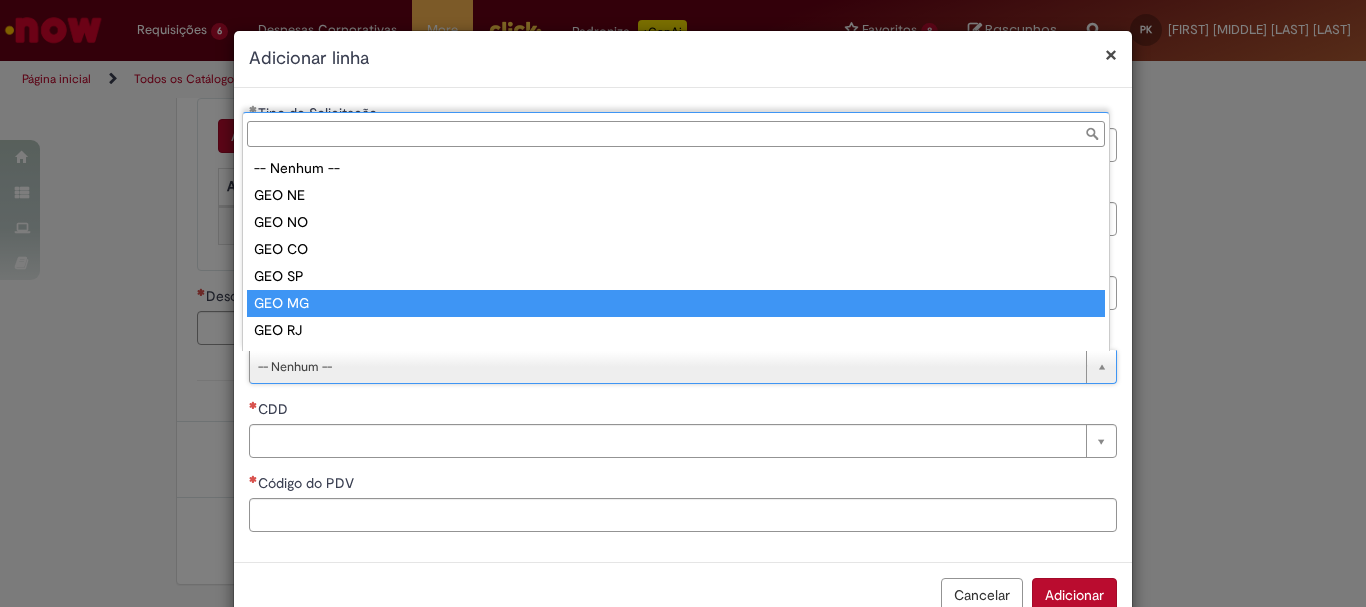 type on "******" 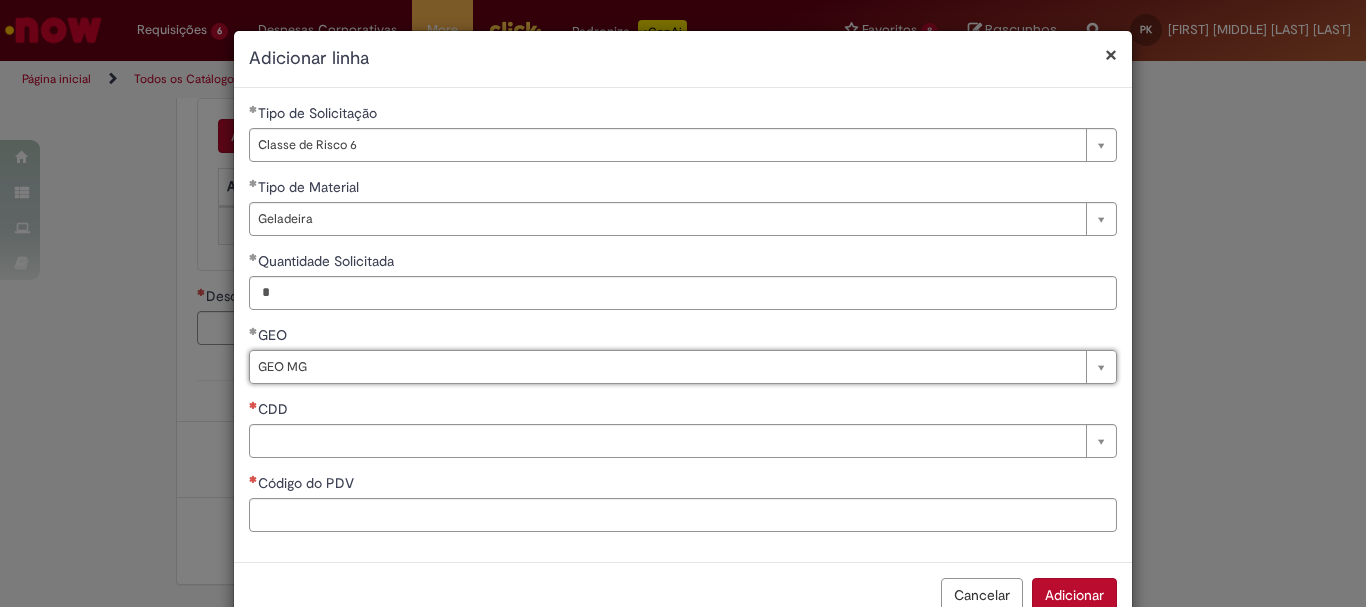 scroll, scrollTop: 51, scrollLeft: 0, axis: vertical 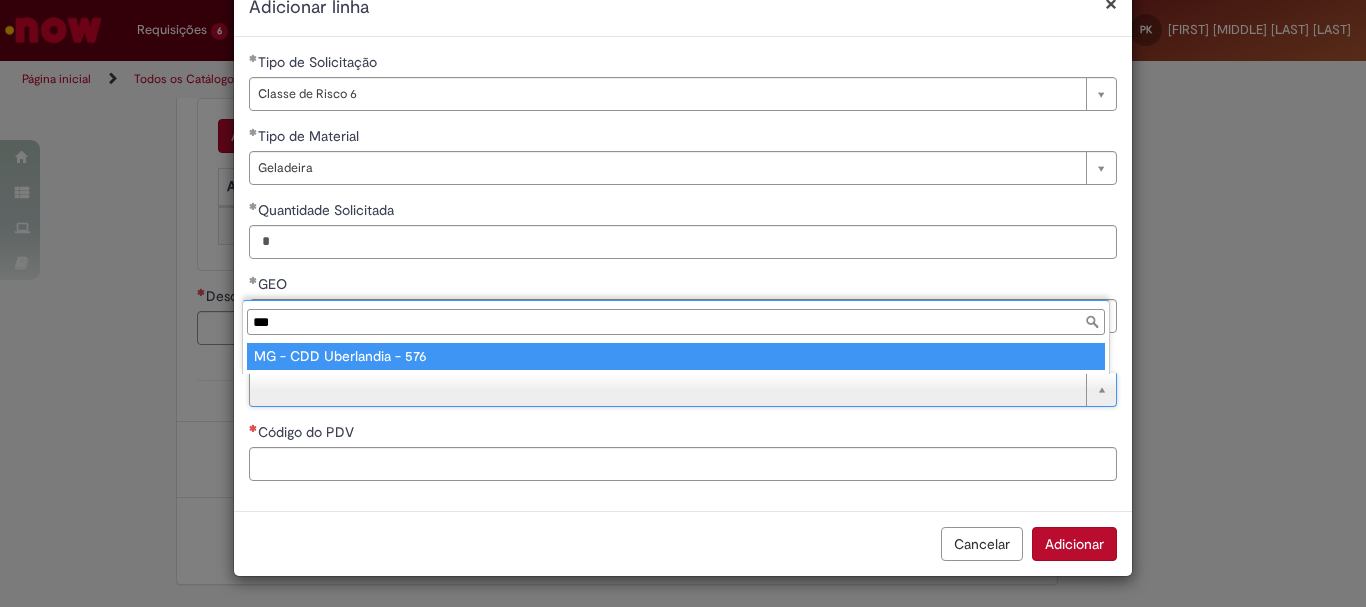 type on "***" 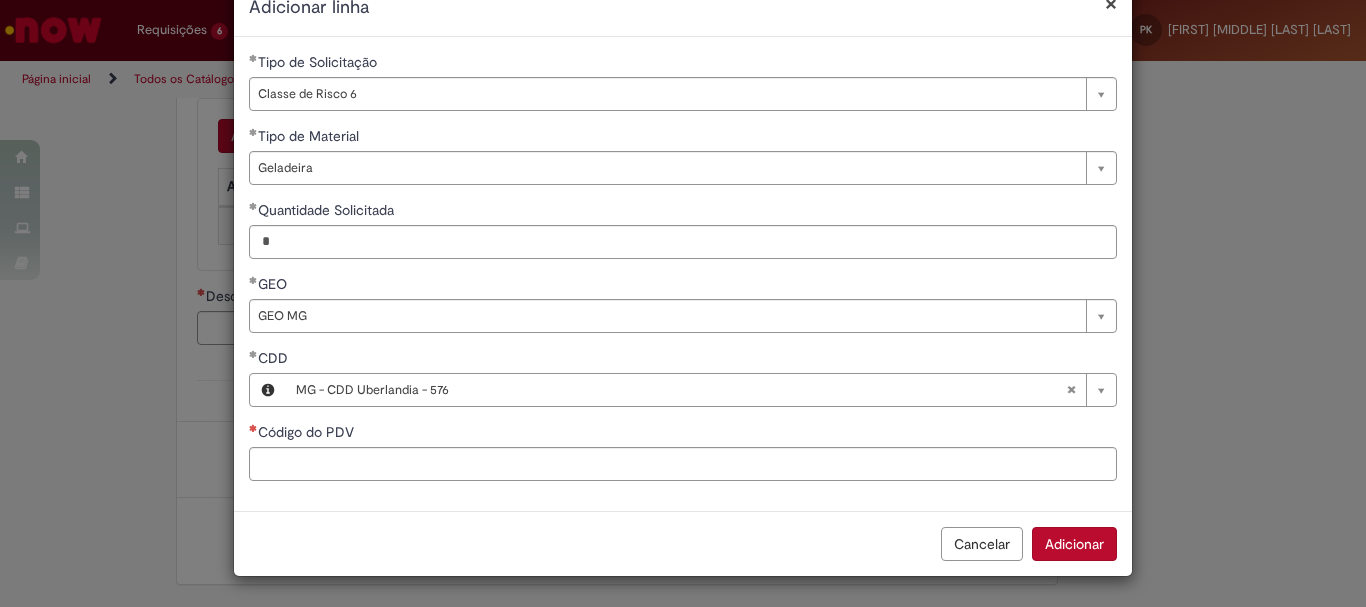 click on "**********" at bounding box center (683, 274) 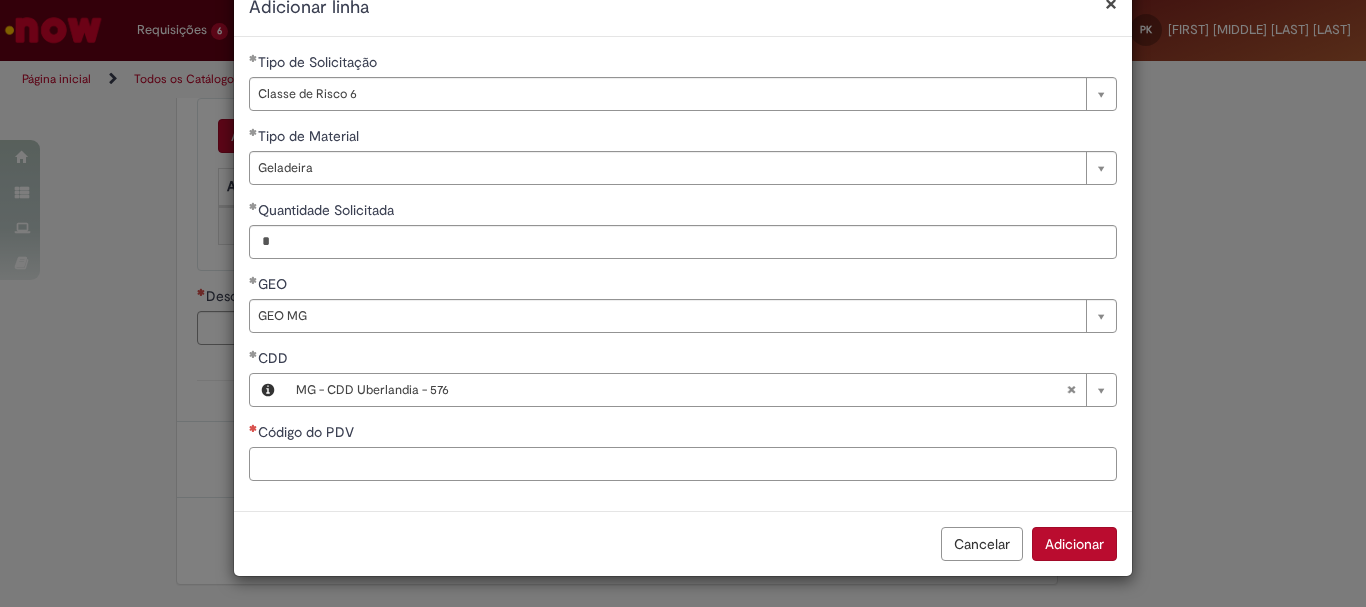 scroll, scrollTop: 51, scrollLeft: 0, axis: vertical 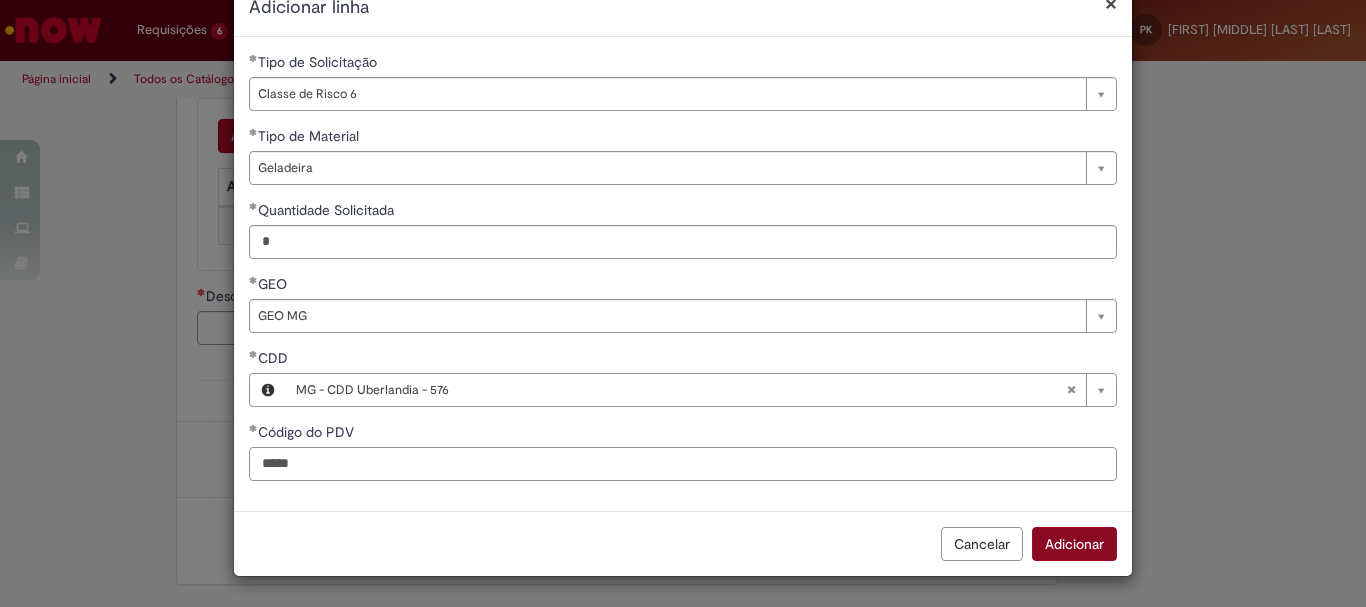 type on "*****" 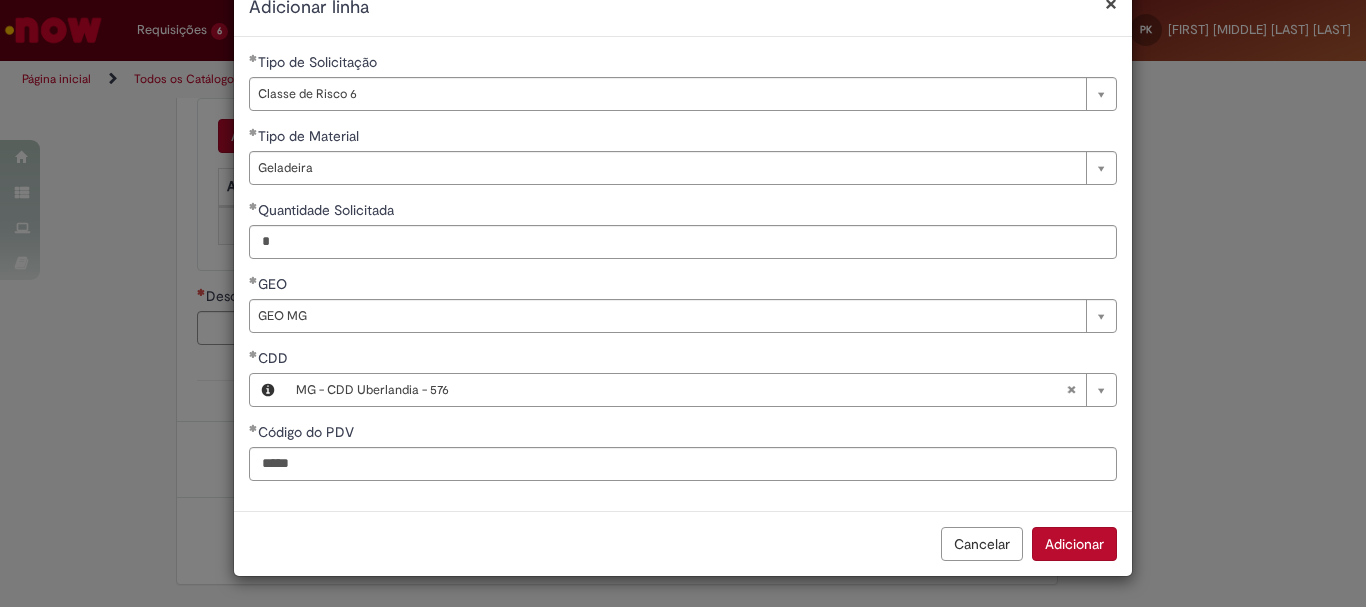 click on "Adicionar" at bounding box center (1074, 544) 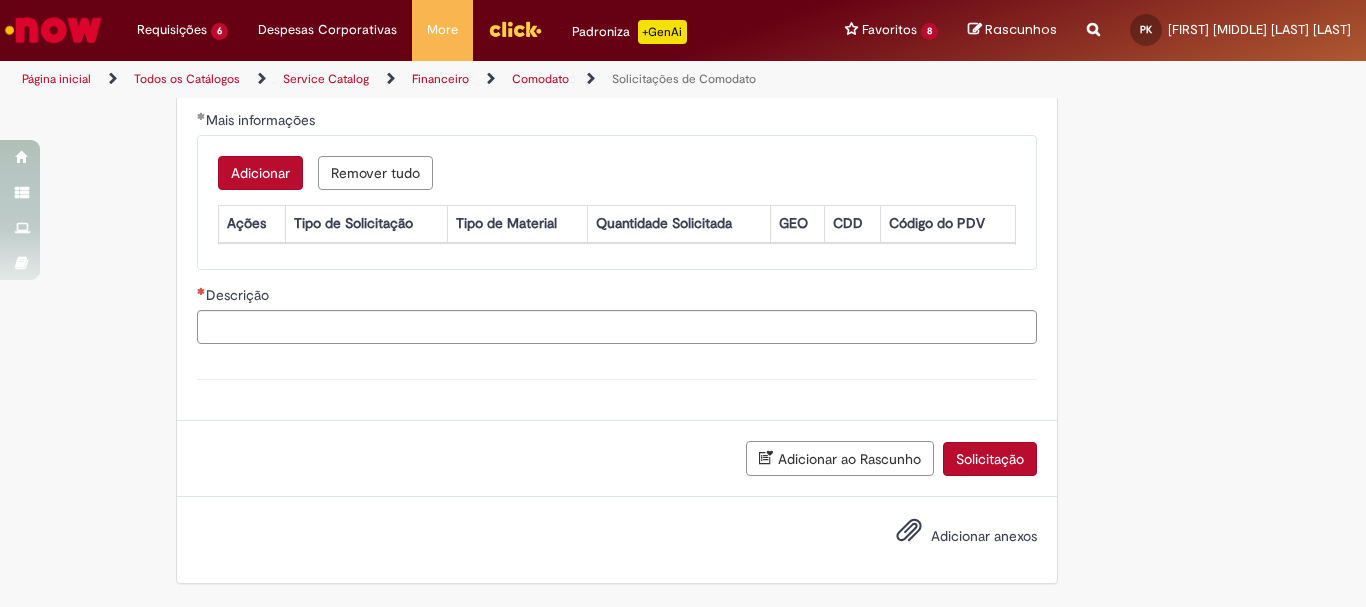scroll, scrollTop: 690, scrollLeft: 0, axis: vertical 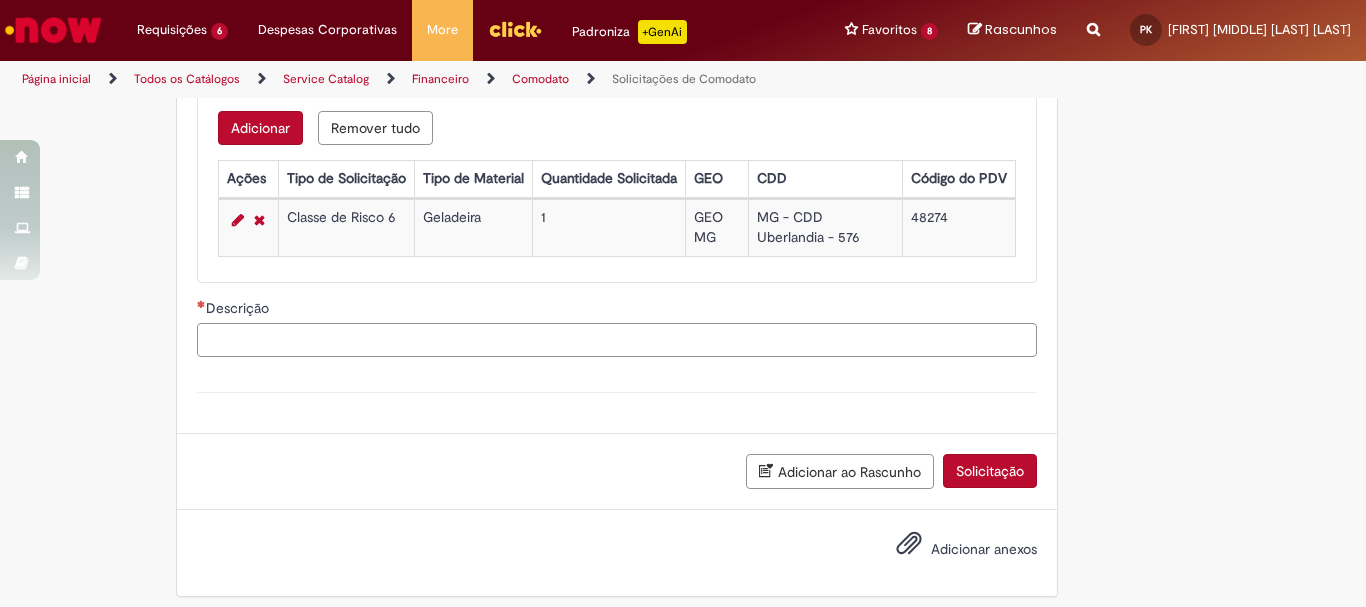 click on "Descrição" at bounding box center [617, 340] 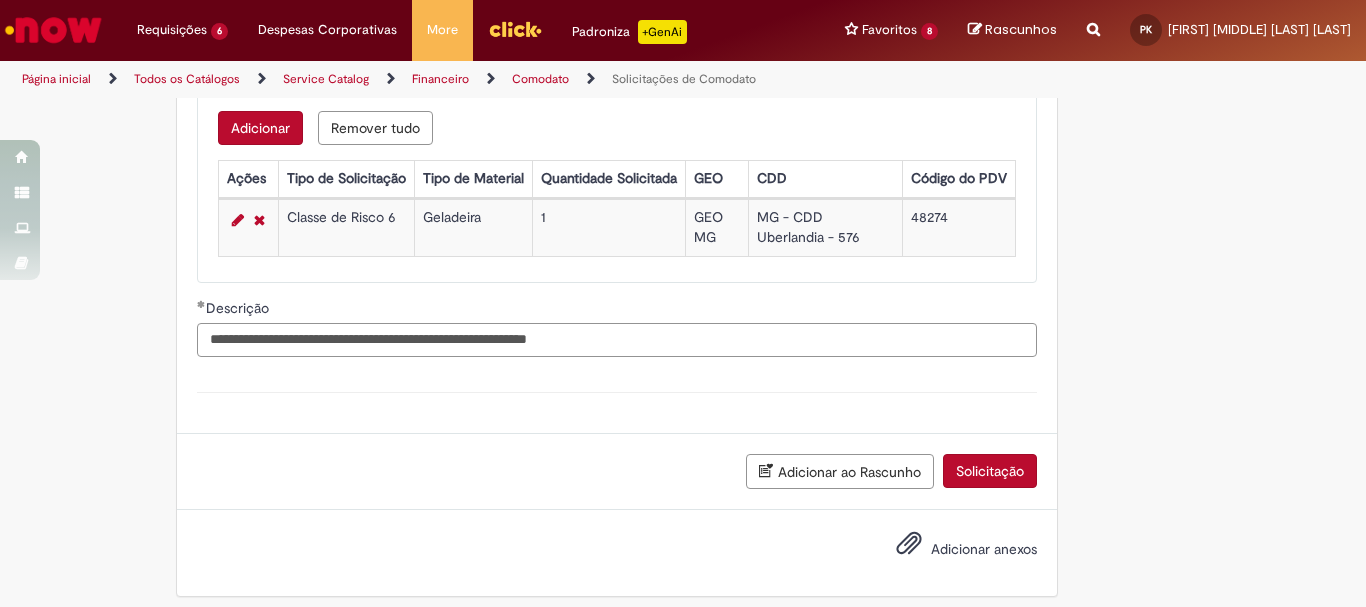 paste on "**********" 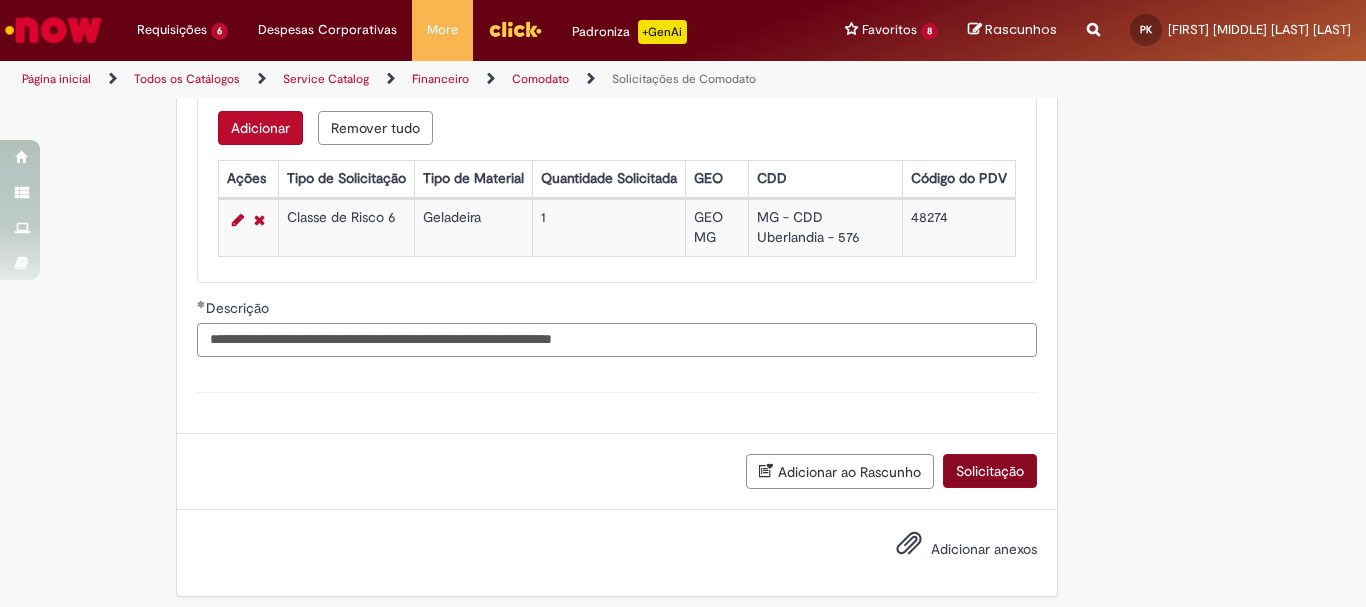 type on "**********" 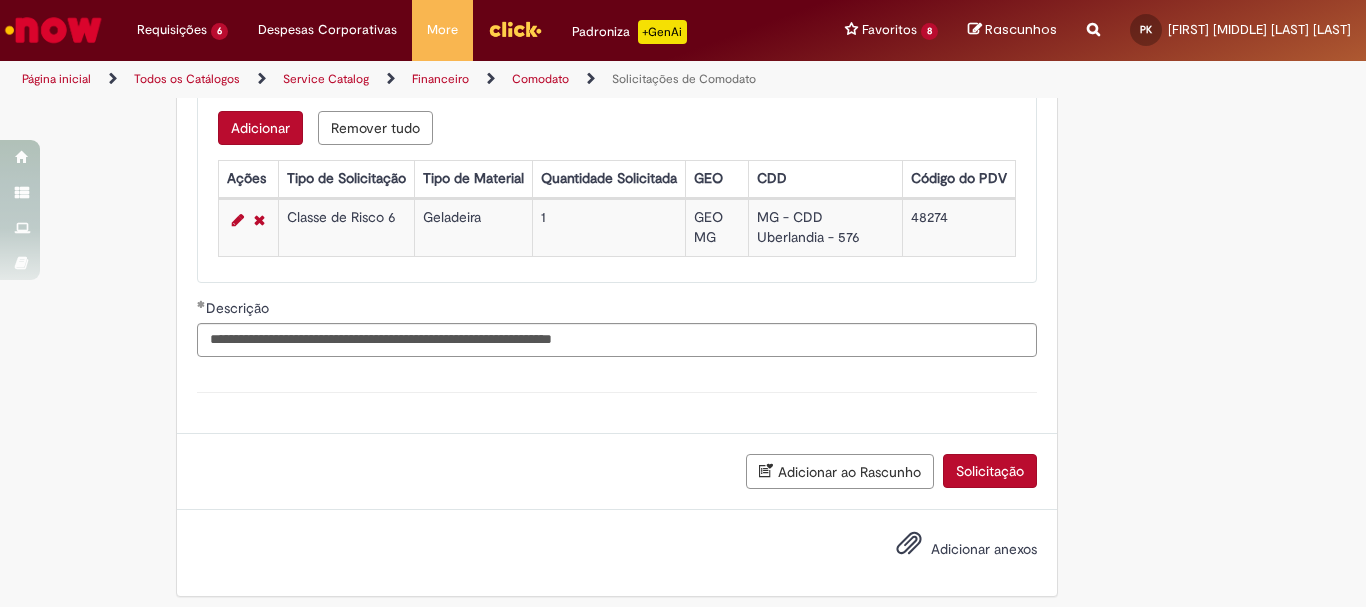 click on "Solicitação" at bounding box center (990, 471) 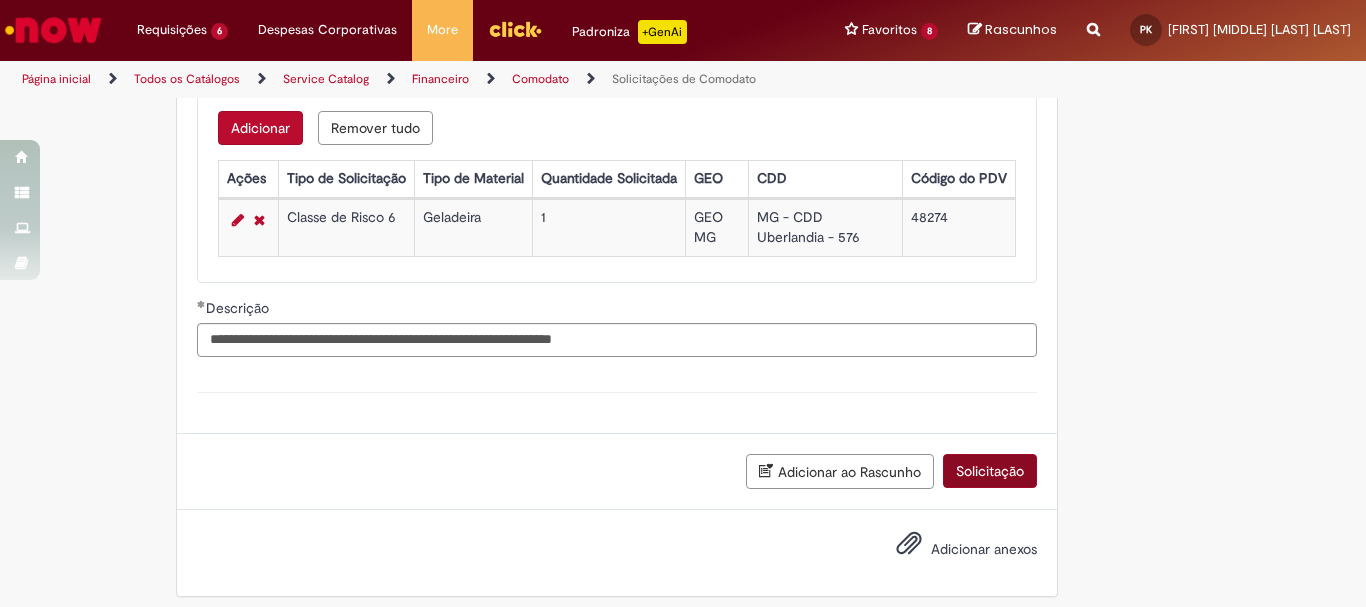 scroll, scrollTop: 664, scrollLeft: 0, axis: vertical 